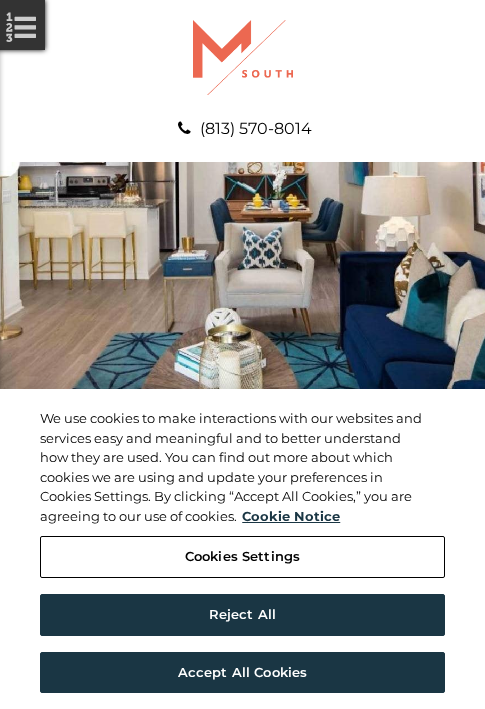 scroll, scrollTop: 0, scrollLeft: 0, axis: both 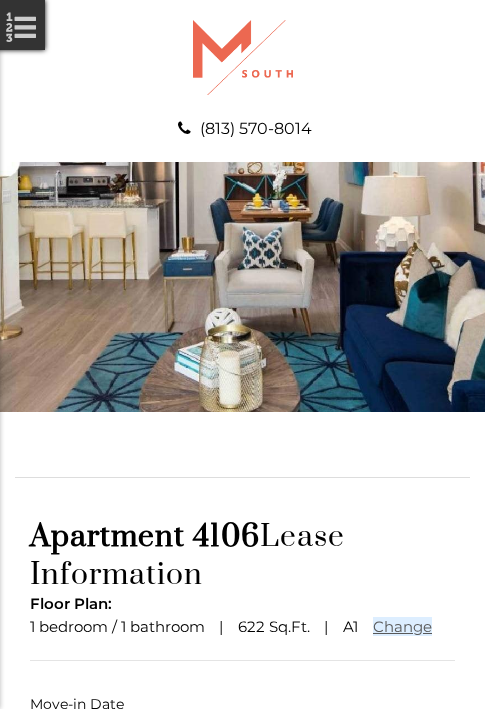 click at bounding box center (243, 791) 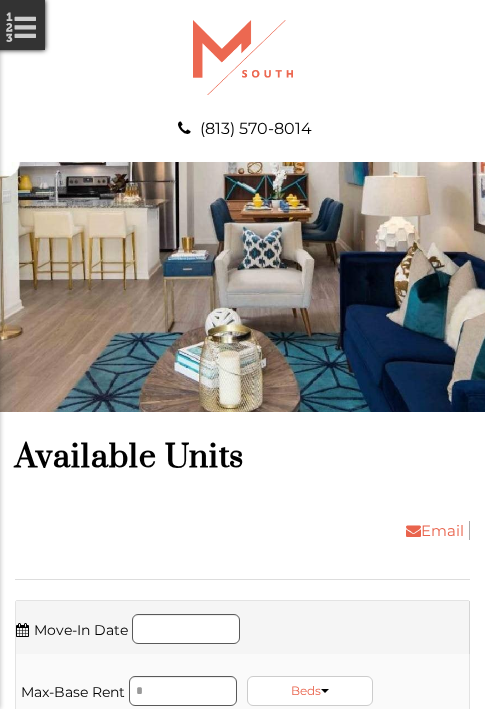 scroll, scrollTop: 0, scrollLeft: 0, axis: both 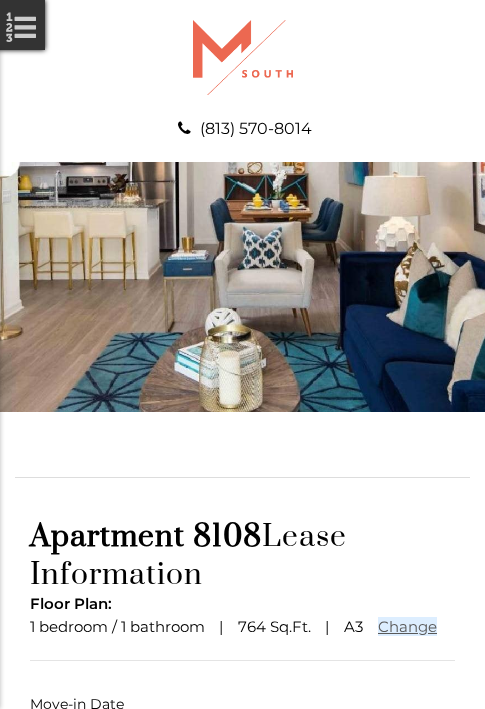 click at bounding box center (243, 791) 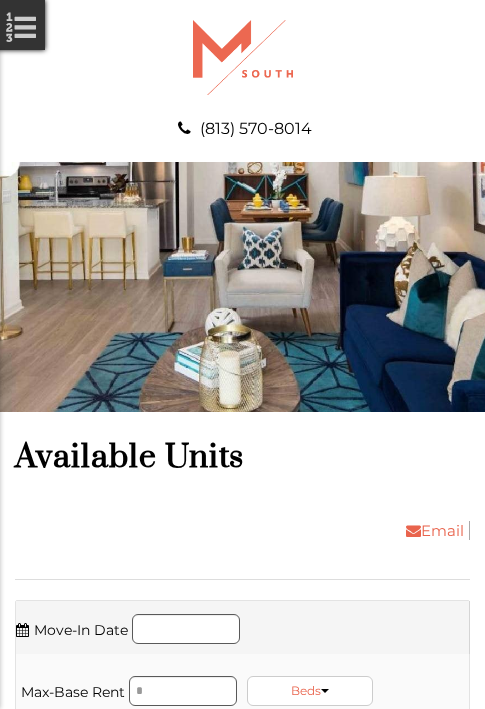 scroll, scrollTop: 0, scrollLeft: 0, axis: both 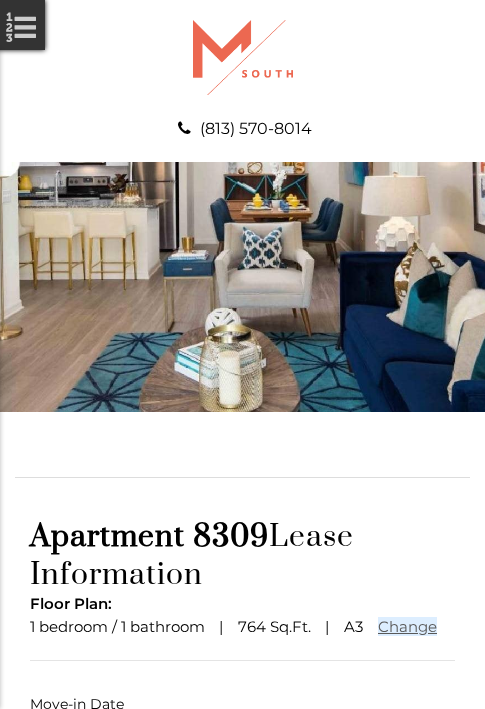 click at bounding box center [243, 791] 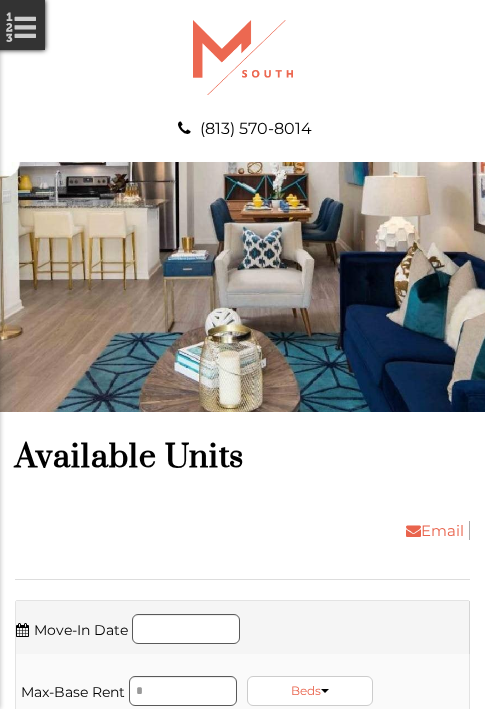 scroll, scrollTop: 0, scrollLeft: 0, axis: both 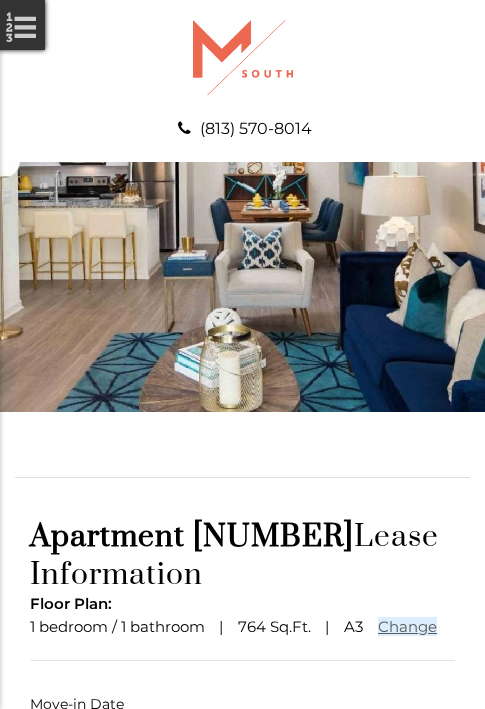 click at bounding box center [243, 791] 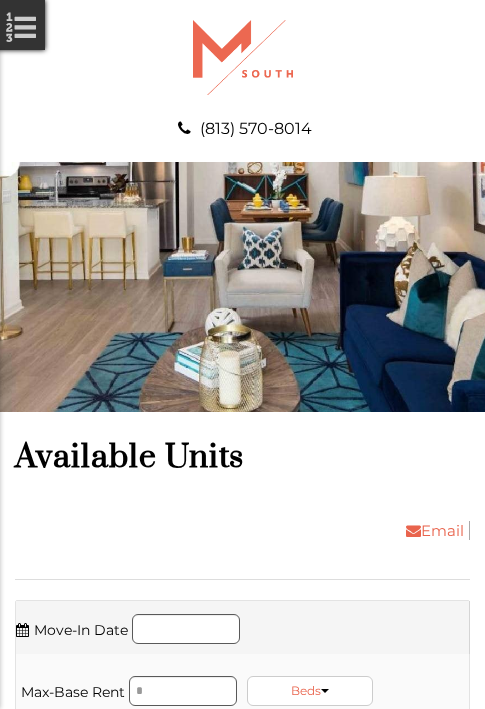 scroll, scrollTop: 0, scrollLeft: 0, axis: both 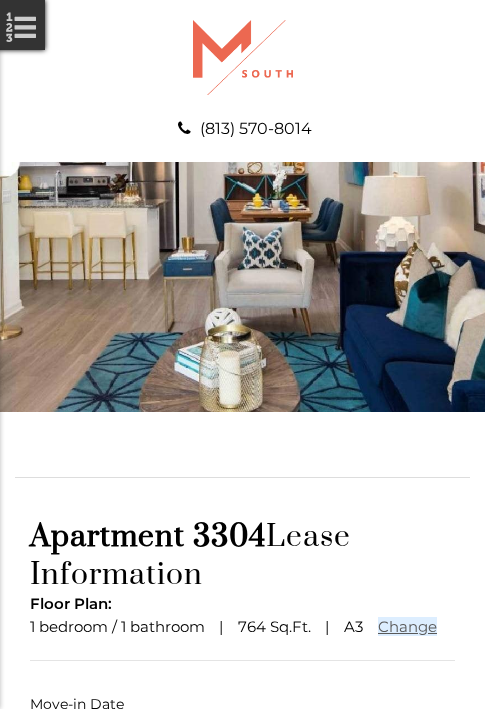 click at bounding box center [243, 791] 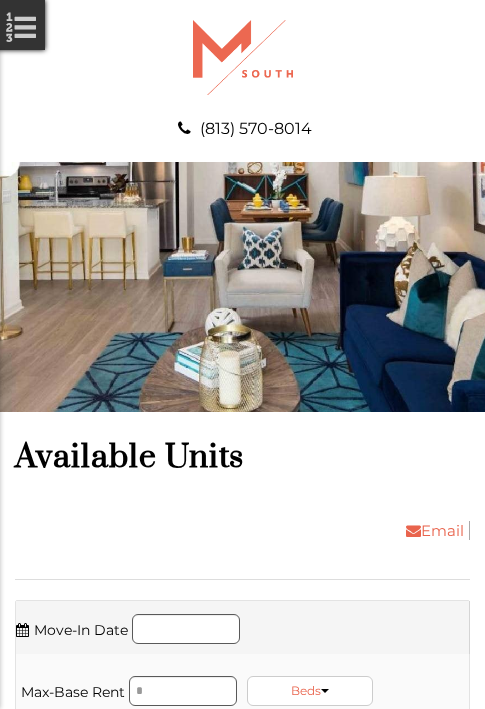 scroll, scrollTop: 0, scrollLeft: 0, axis: both 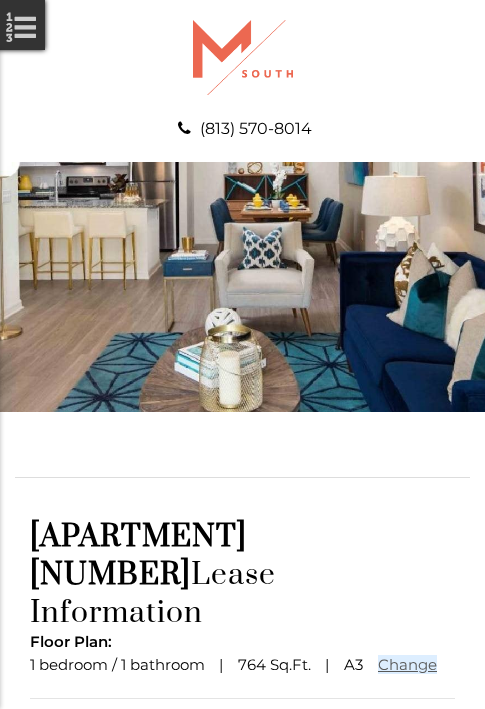 click at bounding box center [243, 829] 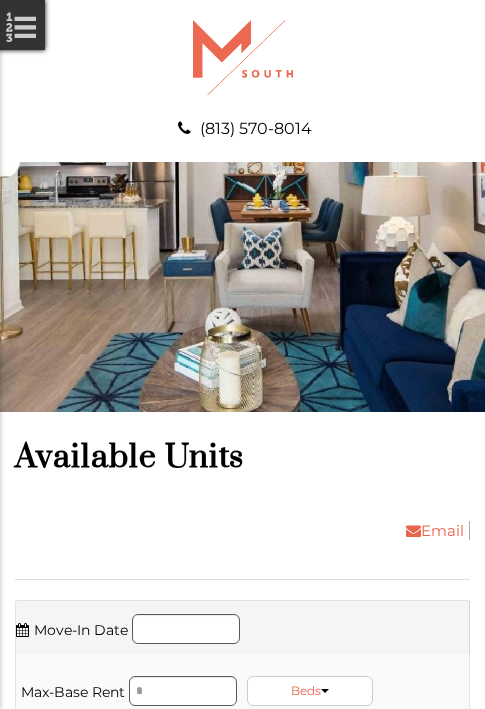 scroll, scrollTop: 0, scrollLeft: 0, axis: both 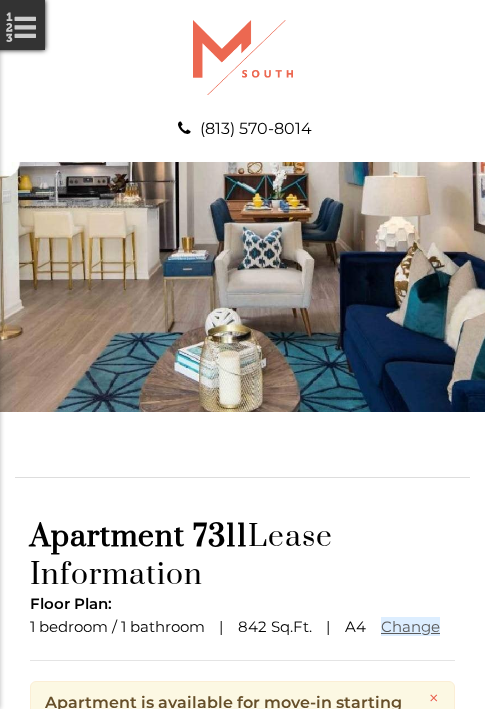 click at bounding box center (243, 886) 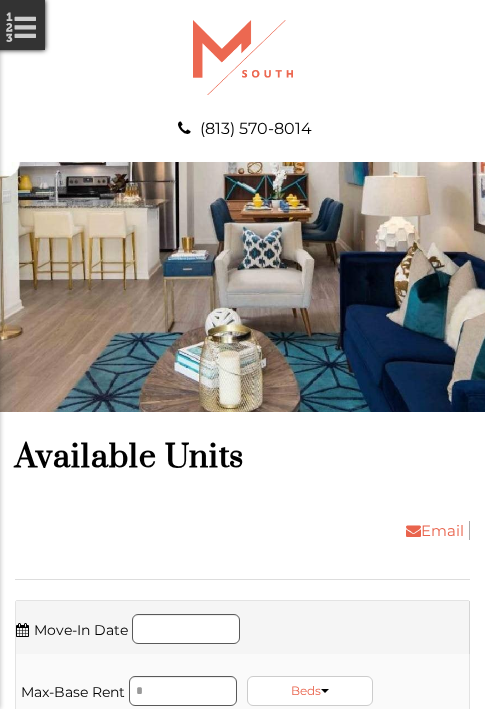 scroll, scrollTop: 0, scrollLeft: 0, axis: both 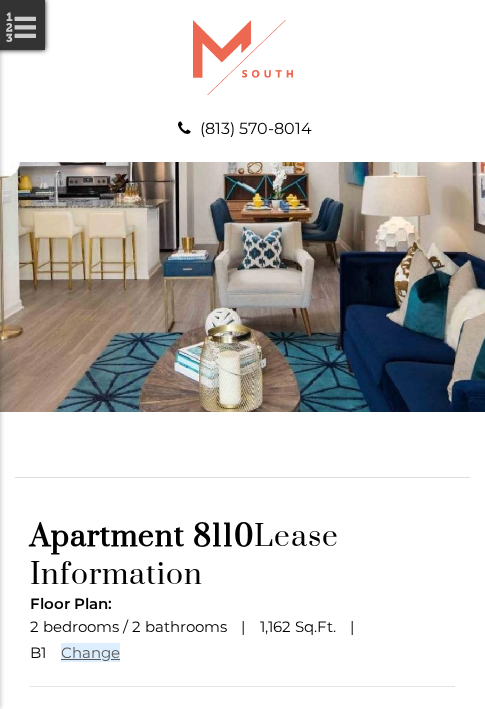 click at bounding box center (243, 817) 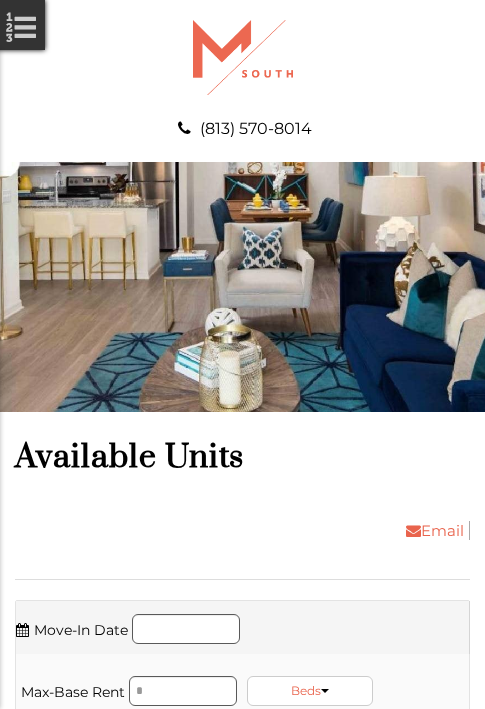 scroll, scrollTop: 0, scrollLeft: 0, axis: both 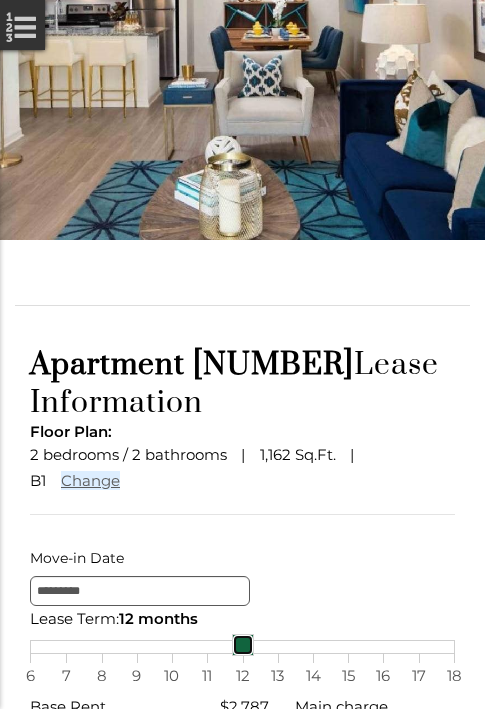 click at bounding box center (243, 645) 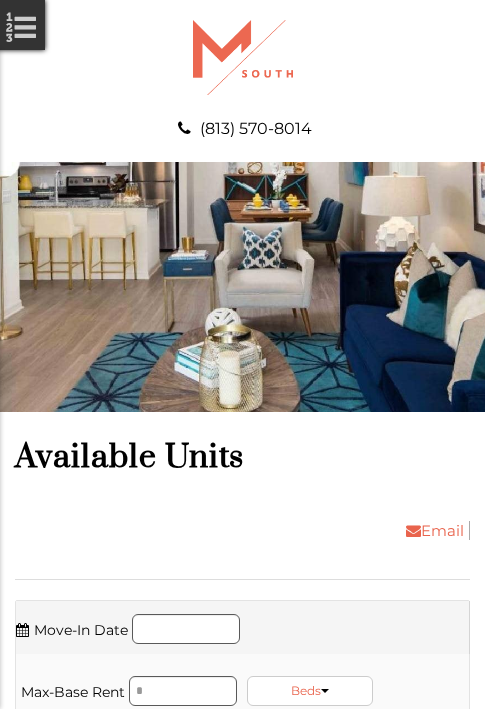 scroll, scrollTop: 0, scrollLeft: 0, axis: both 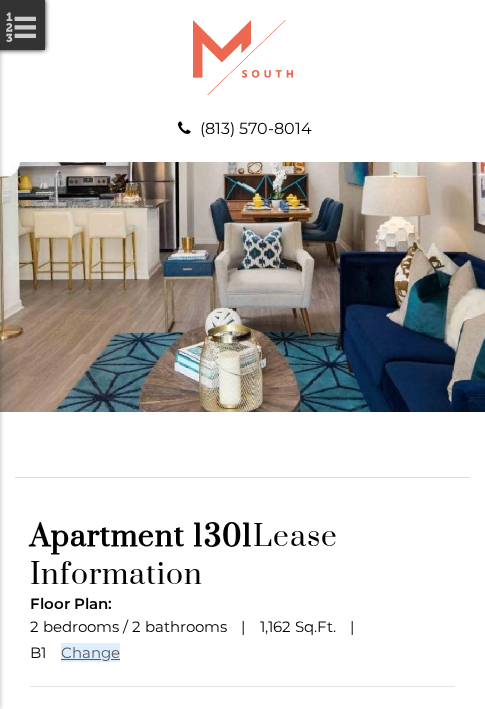 click at bounding box center (243, 817) 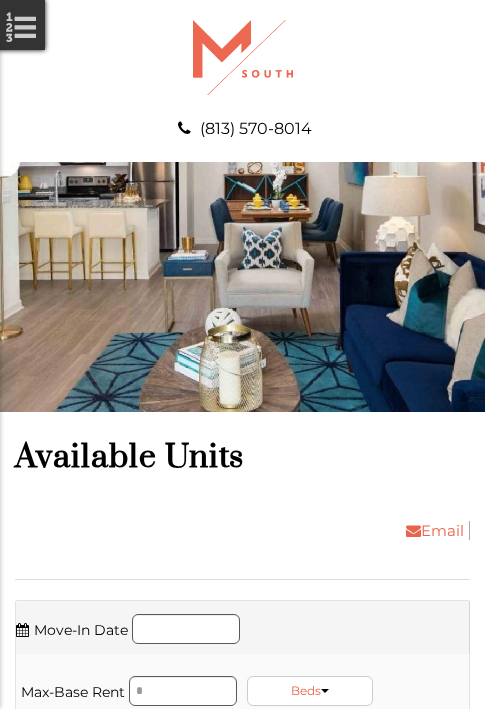 scroll, scrollTop: 0, scrollLeft: 0, axis: both 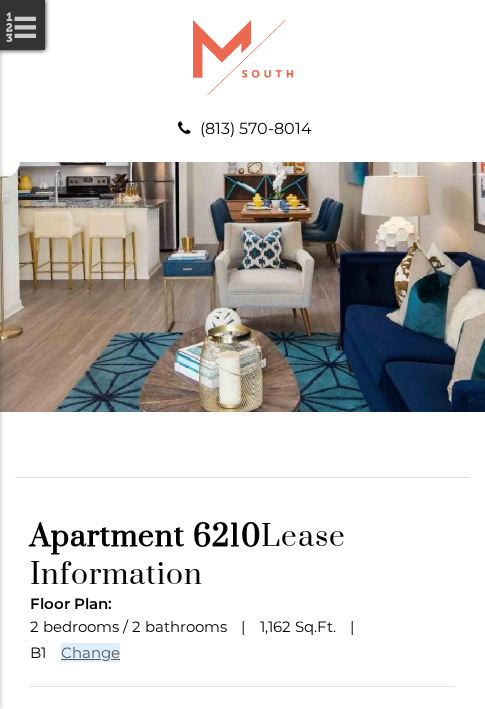 click at bounding box center [243, 817] 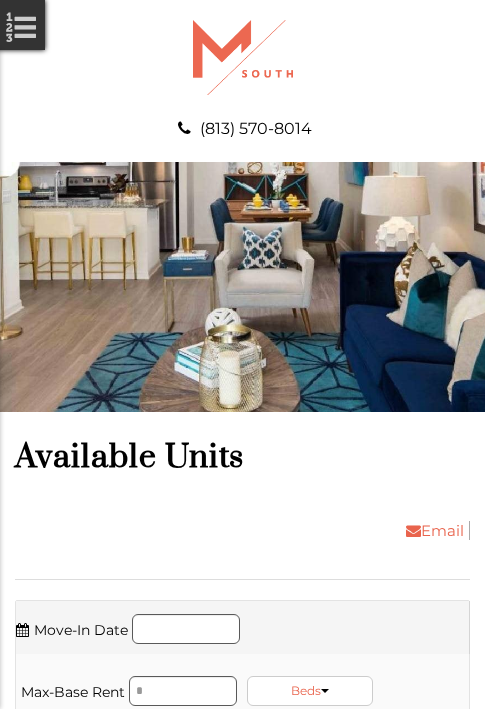 scroll, scrollTop: 0, scrollLeft: 0, axis: both 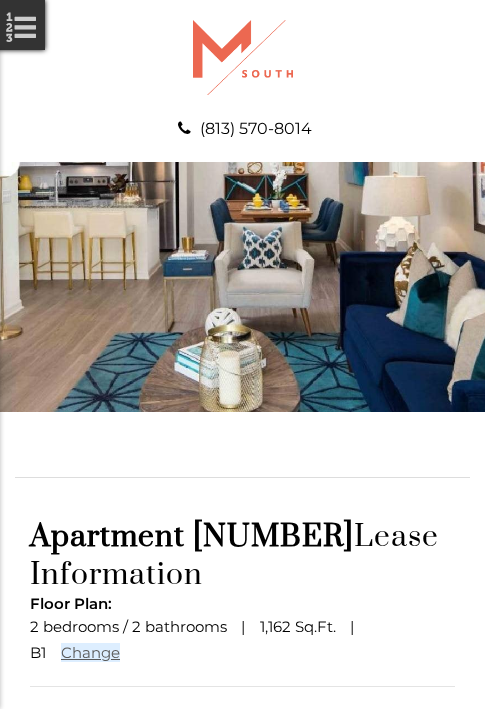 click at bounding box center [243, 817] 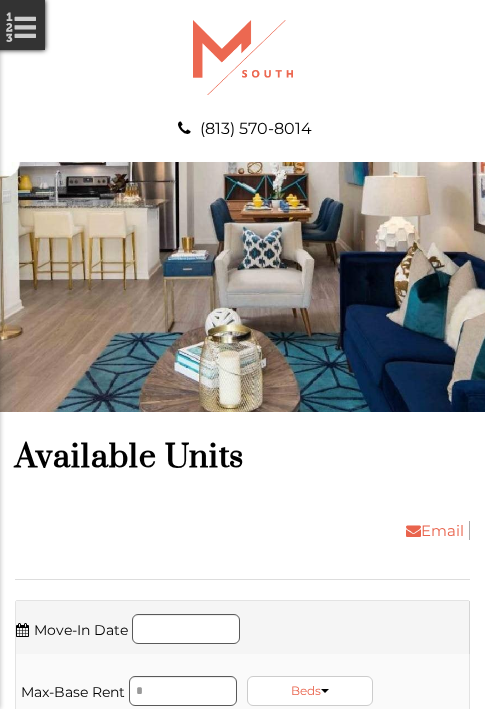 scroll, scrollTop: 0, scrollLeft: 0, axis: both 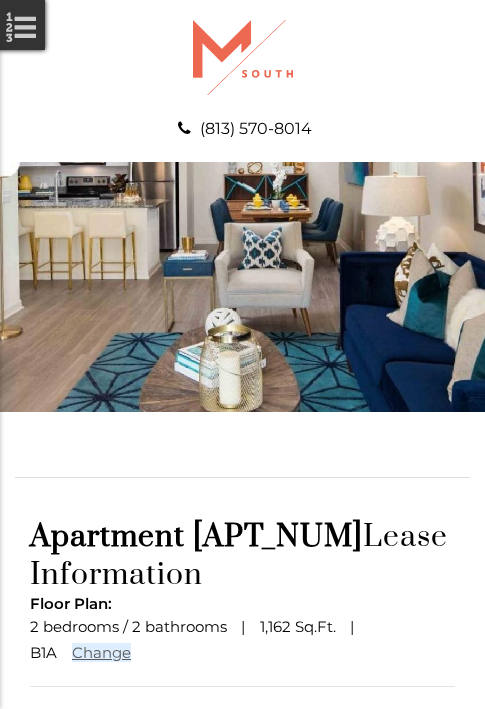 click at bounding box center (243, 817) 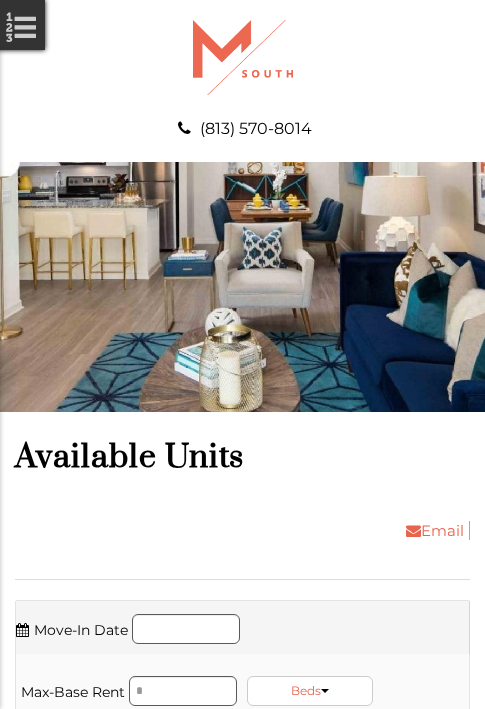 scroll, scrollTop: 0, scrollLeft: 0, axis: both 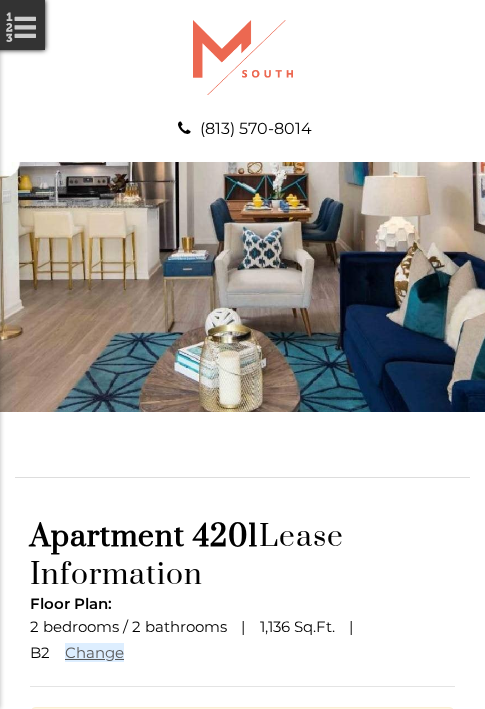 click at bounding box center [243, 912] 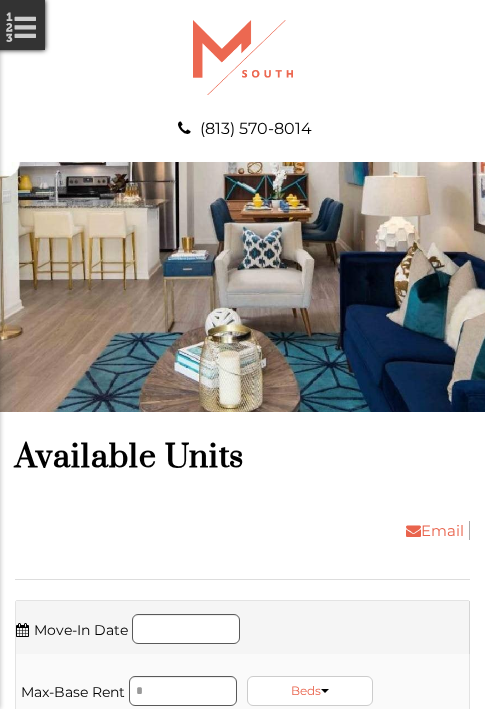 scroll, scrollTop: 0, scrollLeft: 0, axis: both 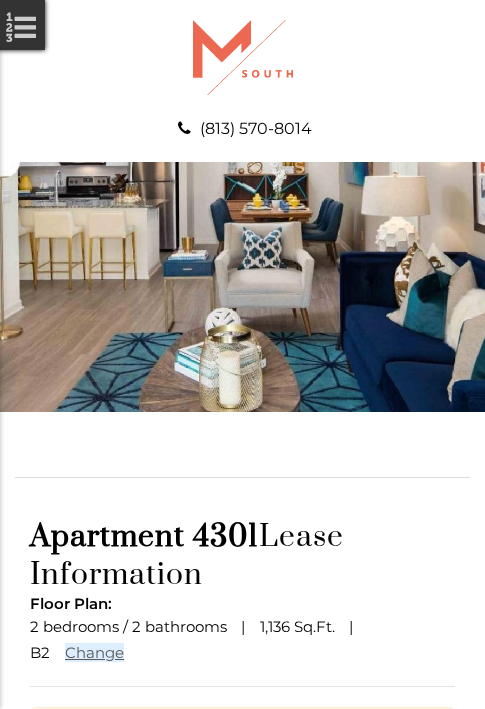 click at bounding box center (243, 912) 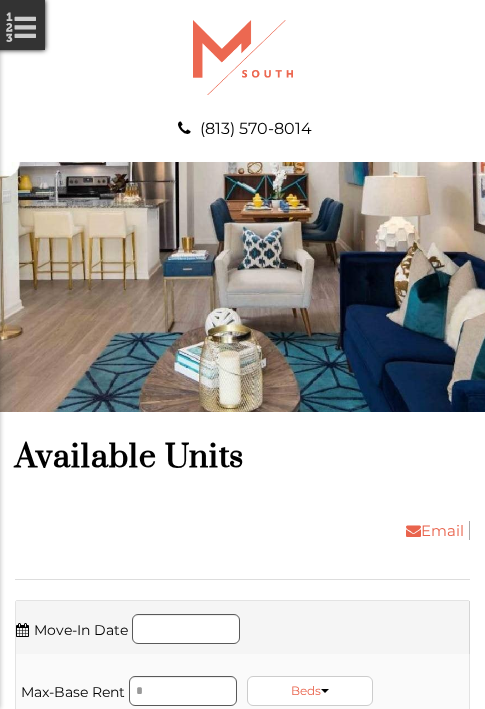 scroll, scrollTop: 0, scrollLeft: 0, axis: both 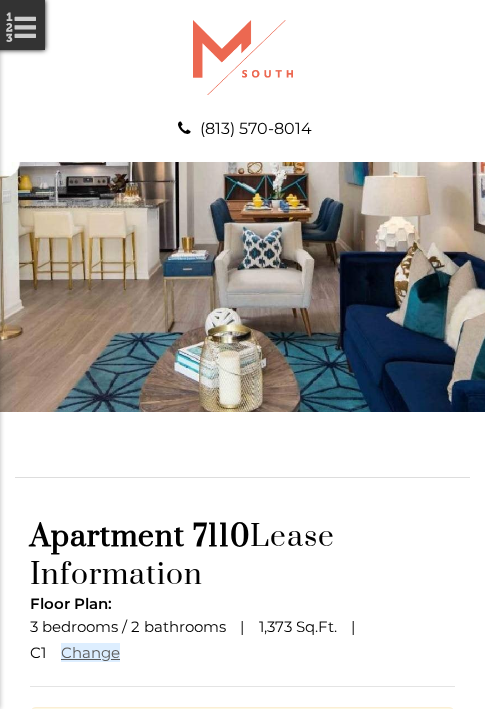 click at bounding box center [243, 912] 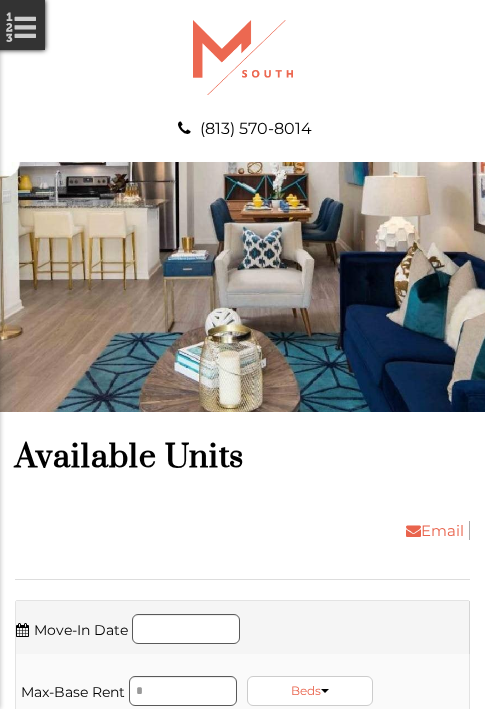 scroll, scrollTop: 0, scrollLeft: 0, axis: both 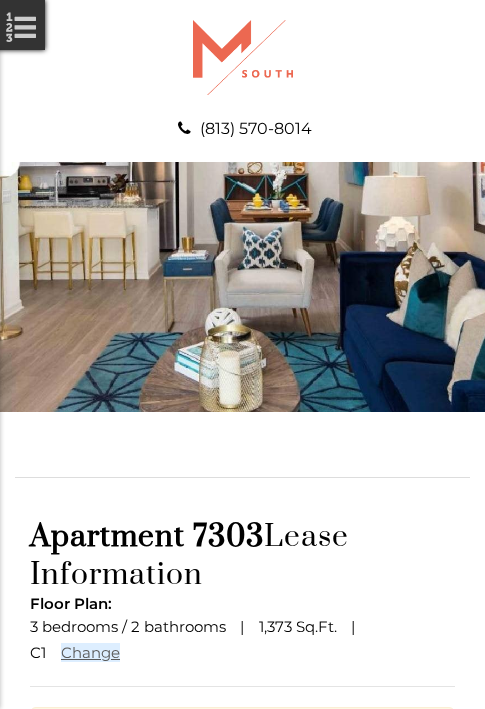 click at bounding box center (243, 912) 